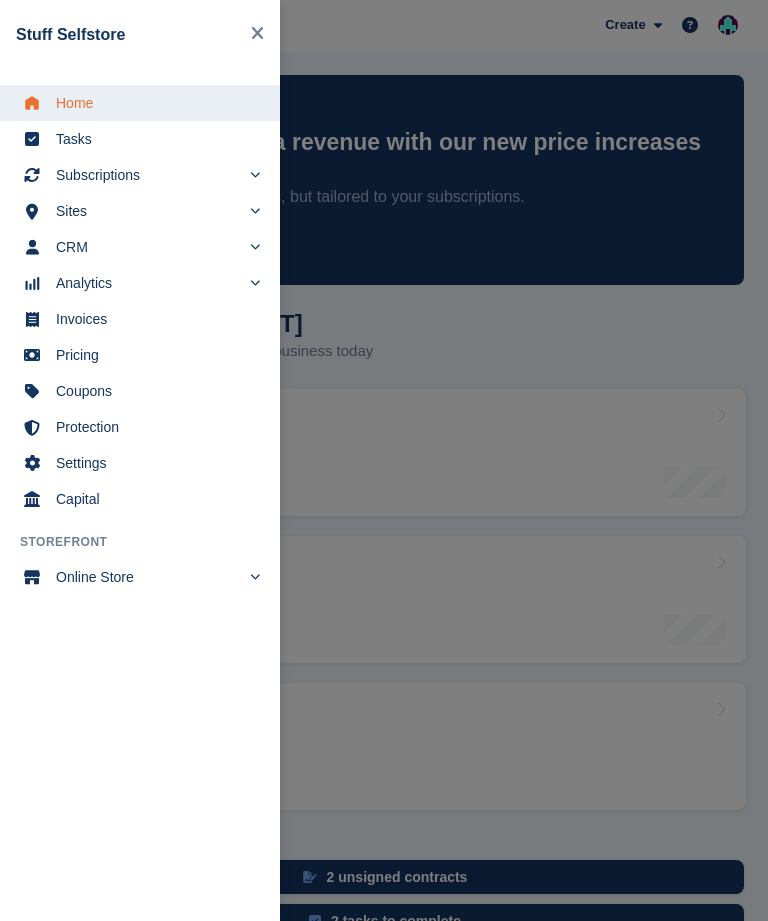 click on "Stuff Selfstore" at bounding box center (140, 34) 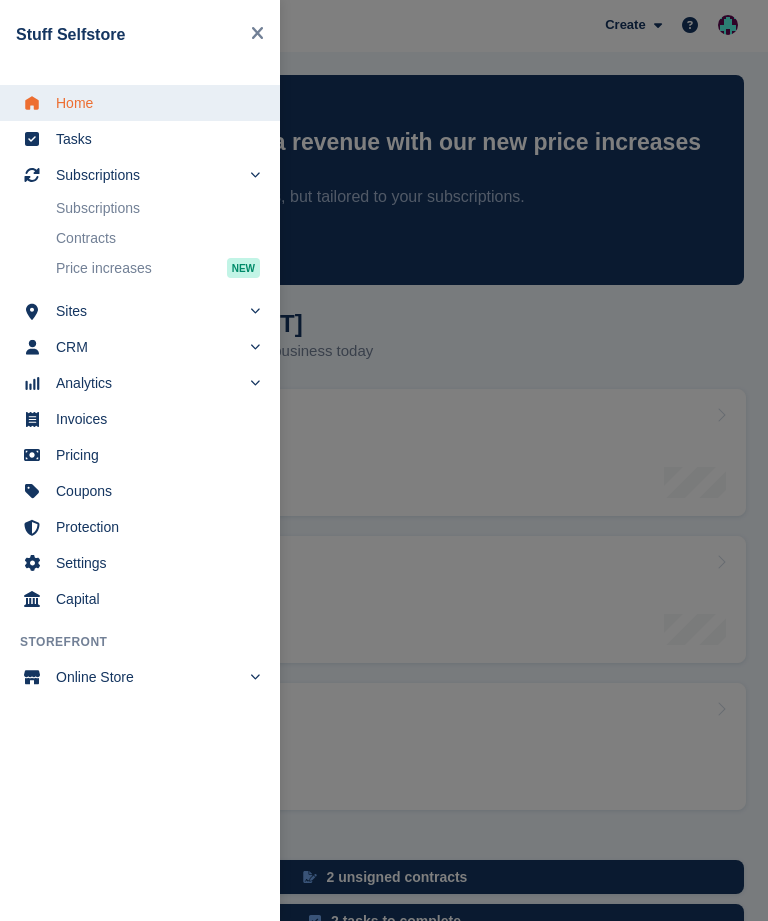 click on "Subscriptions" at bounding box center (158, 208) 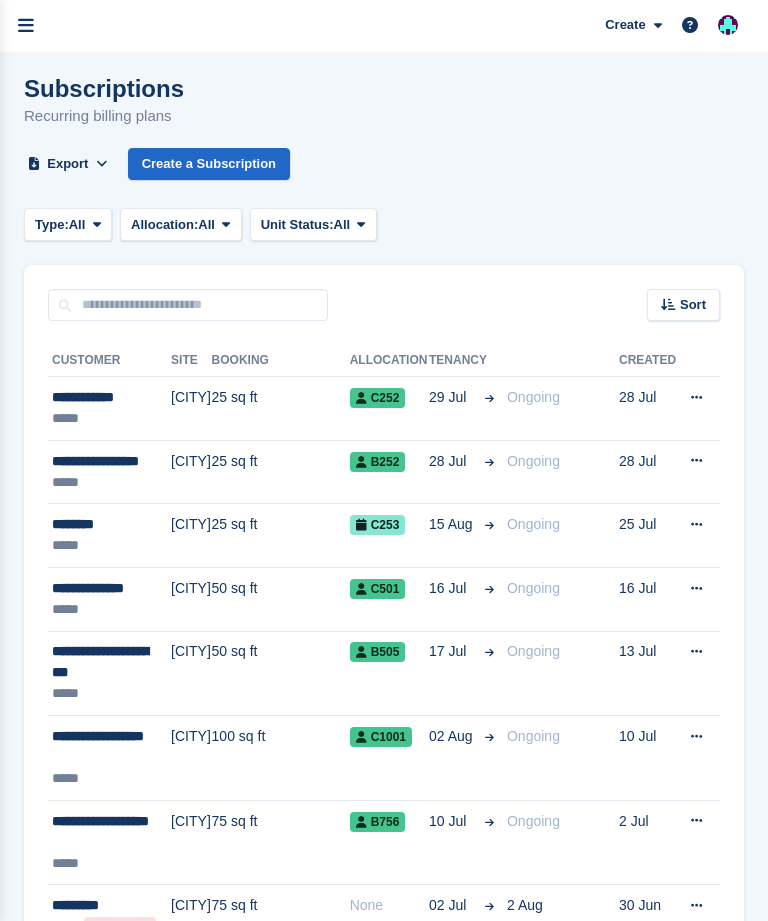 scroll, scrollTop: 0, scrollLeft: 0, axis: both 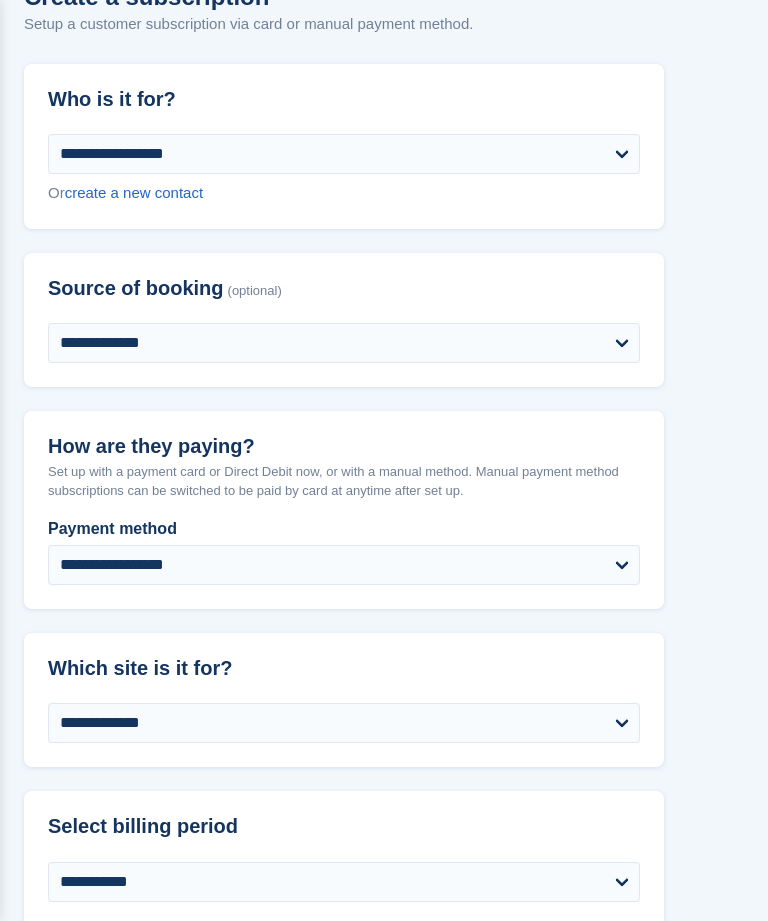 click on "create a new contact" at bounding box center (134, 192) 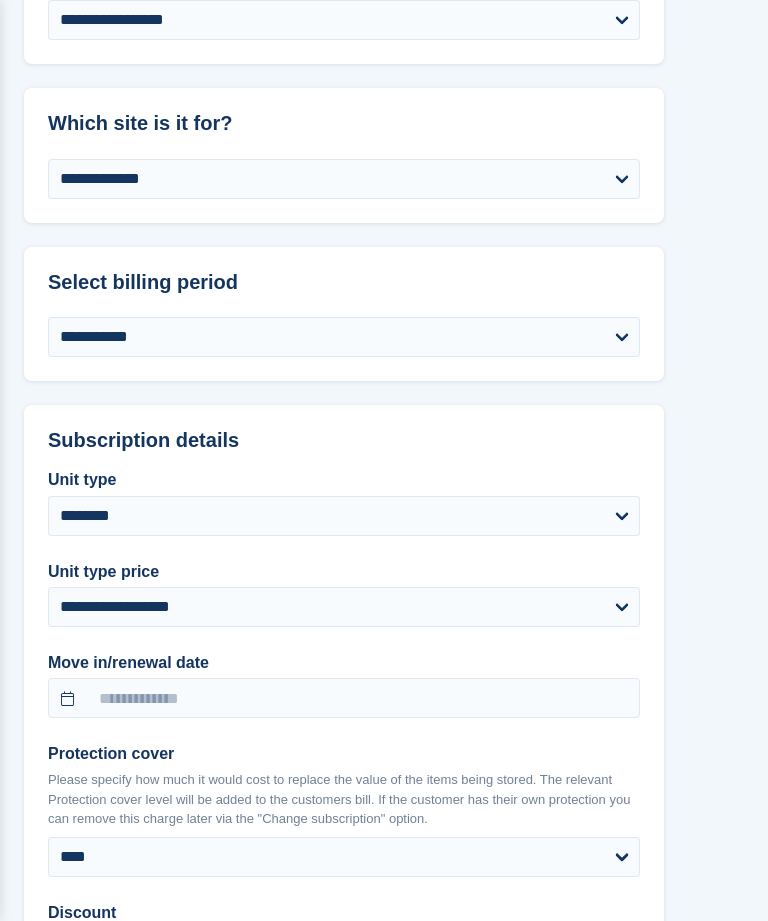 scroll, scrollTop: 1274, scrollLeft: 0, axis: vertical 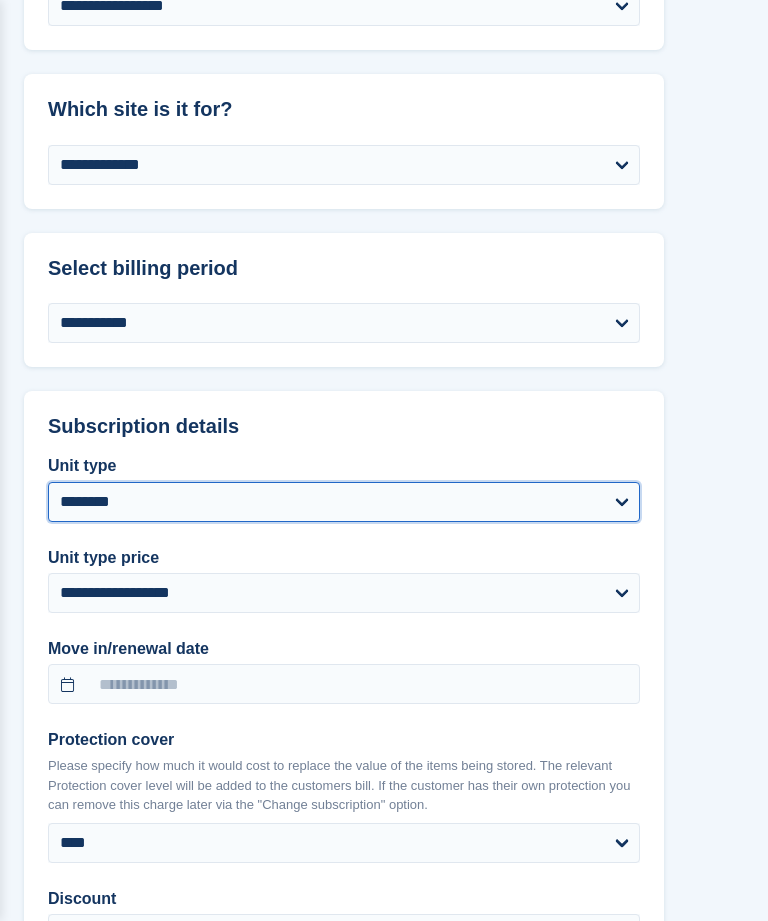 click on "**********" at bounding box center [344, 502] 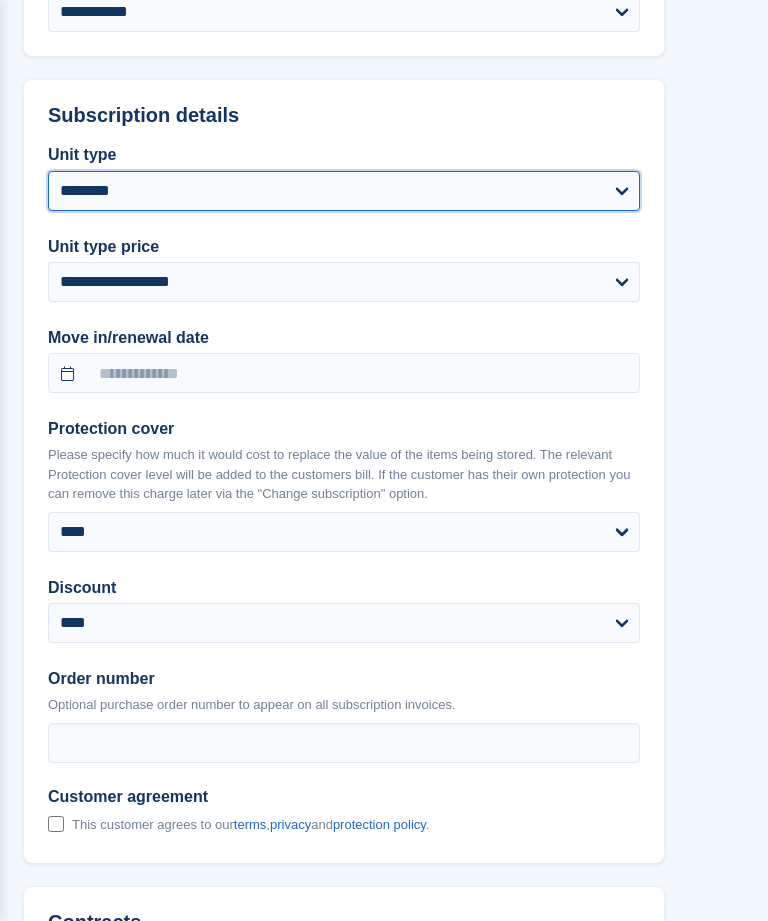 scroll, scrollTop: 1581, scrollLeft: 0, axis: vertical 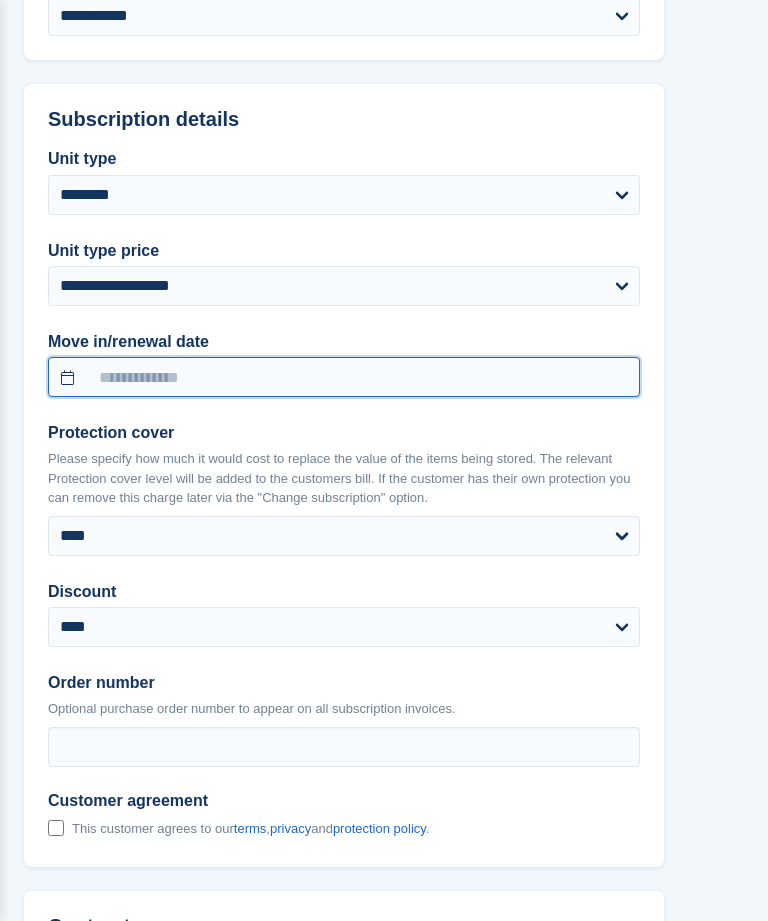 click at bounding box center [344, 377] 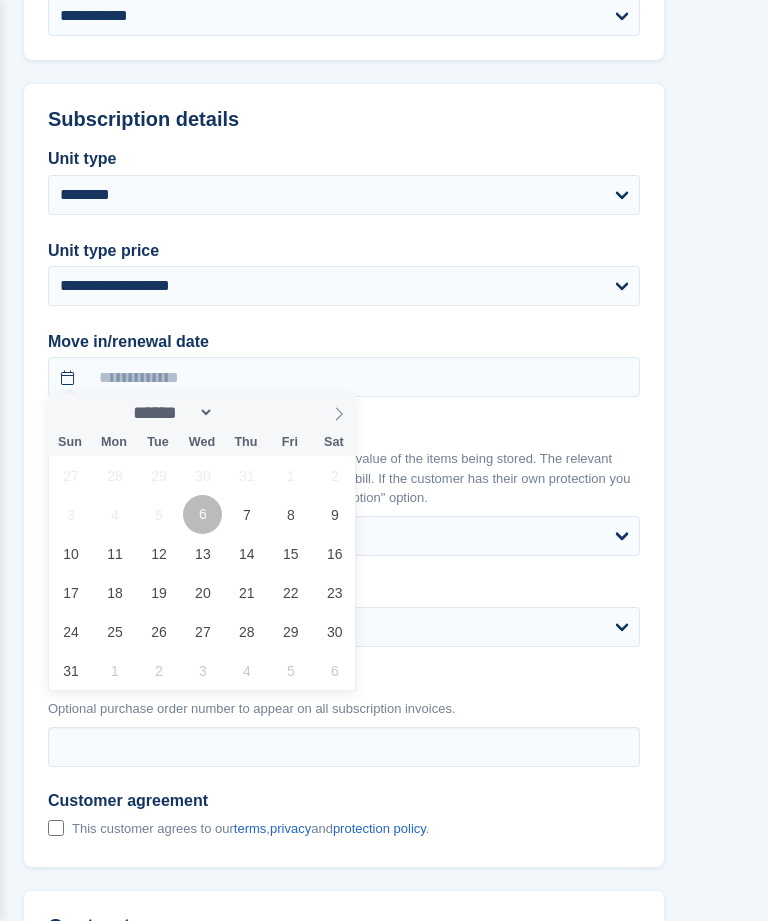 click on "6" at bounding box center [202, 514] 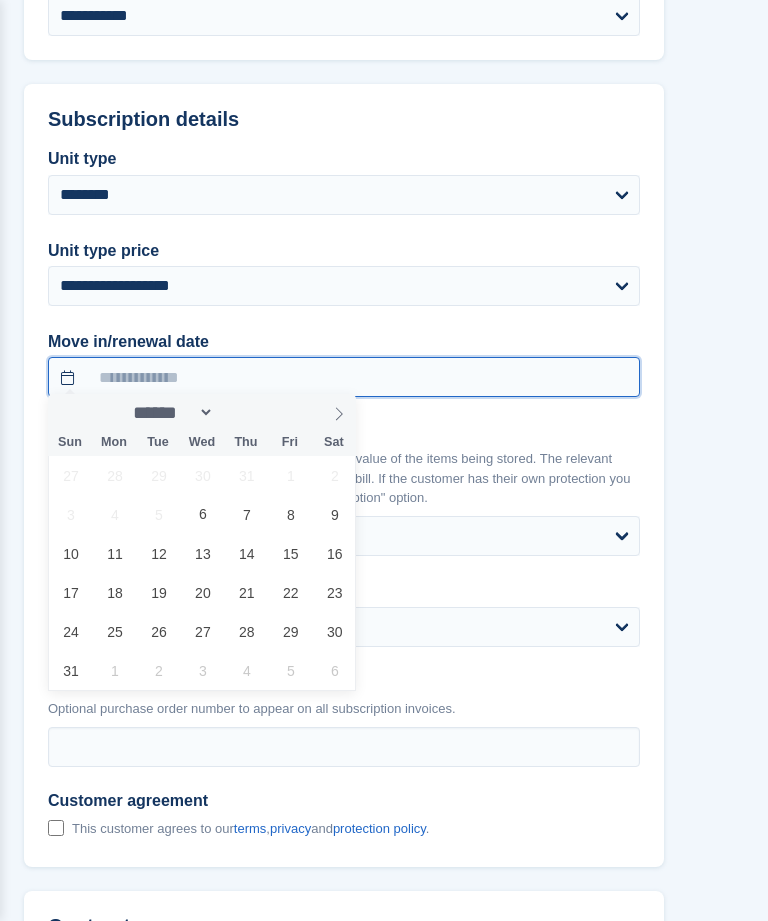 type on "**********" 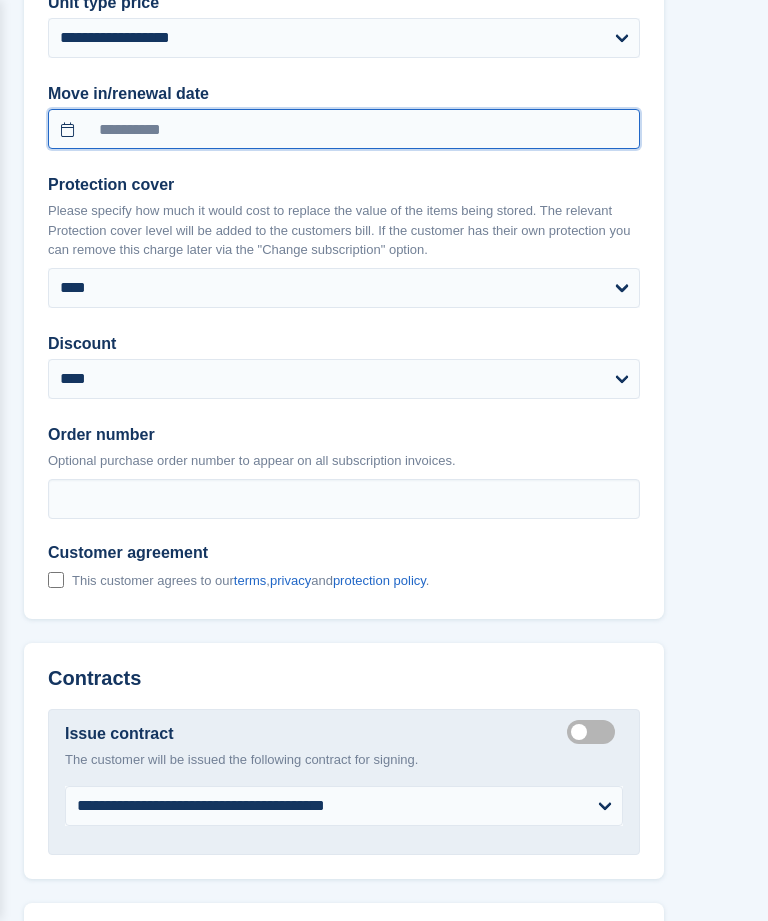 scroll, scrollTop: 1829, scrollLeft: 0, axis: vertical 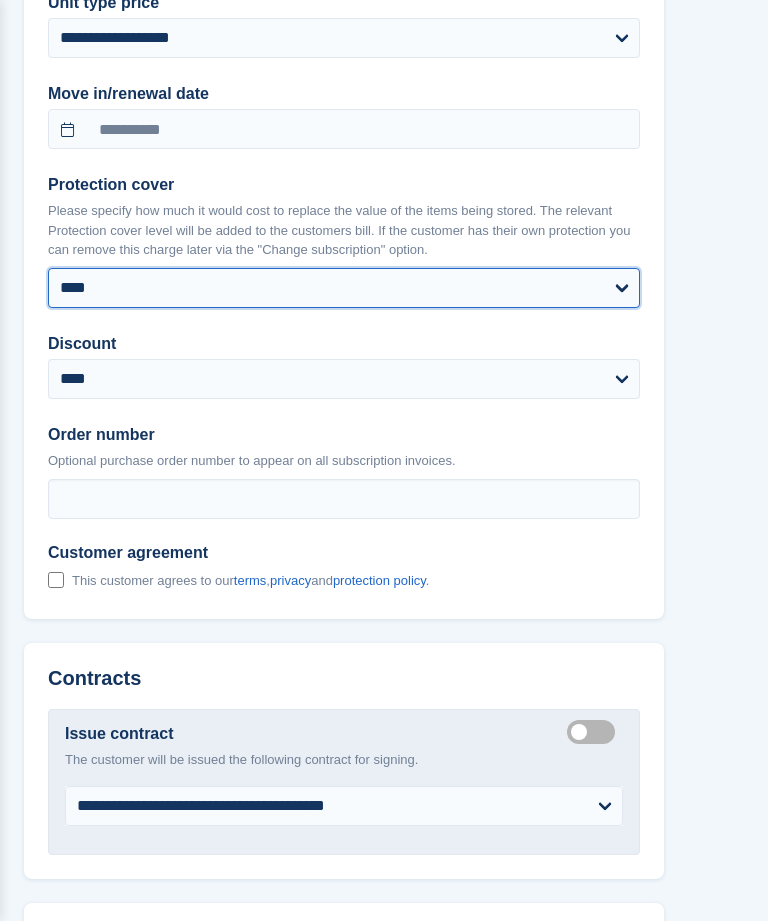 click on "****
******
******
******
*******
*******
*******
*******
*******
*******
*******" at bounding box center [344, 288] 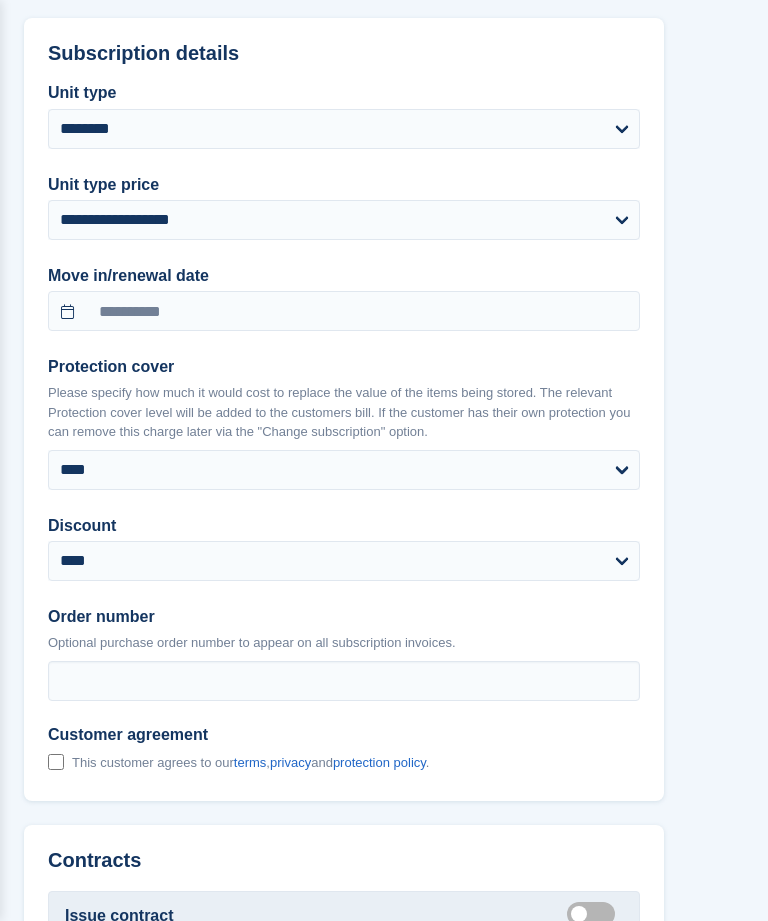 scroll, scrollTop: 1610, scrollLeft: 0, axis: vertical 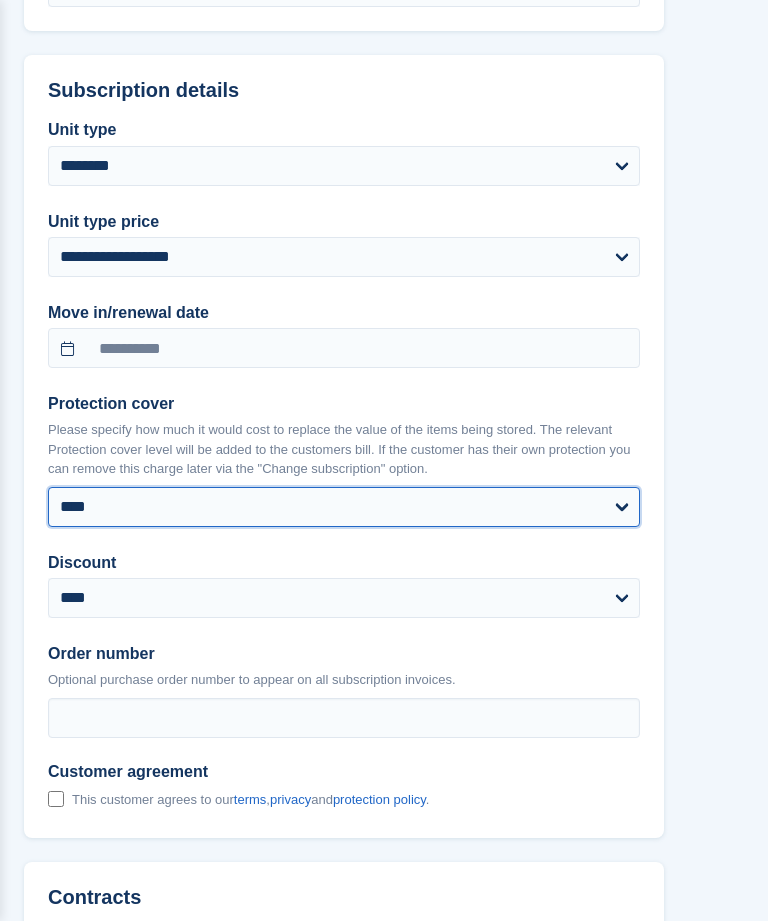 click on "****
******
******
******
*******
*******
*******
*******
*******
*******
*******" at bounding box center (344, 507) 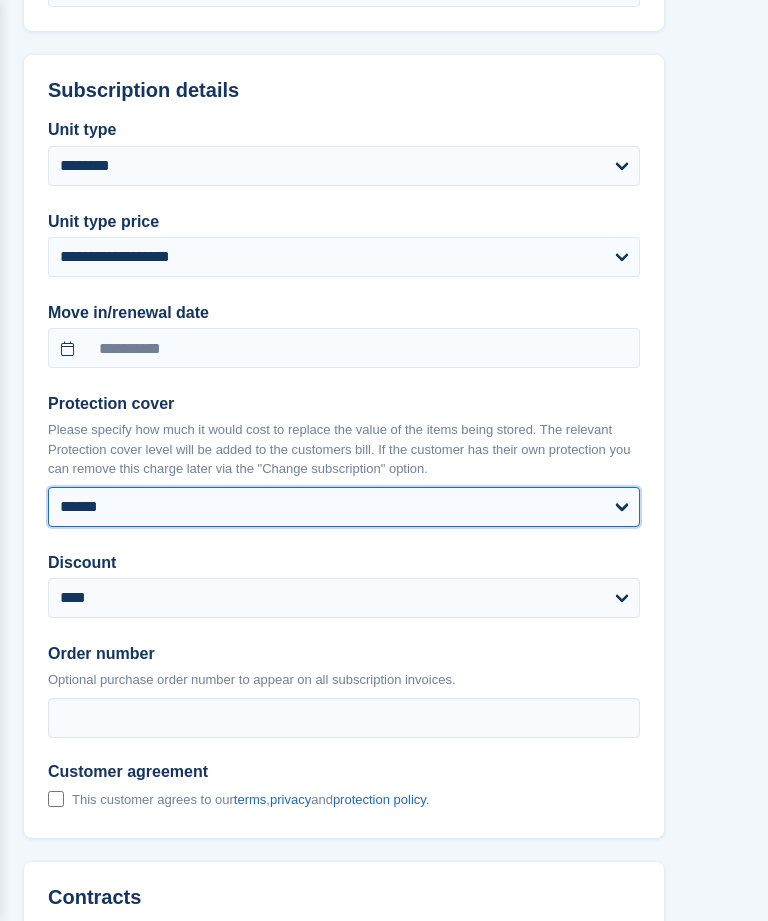 select on "**********" 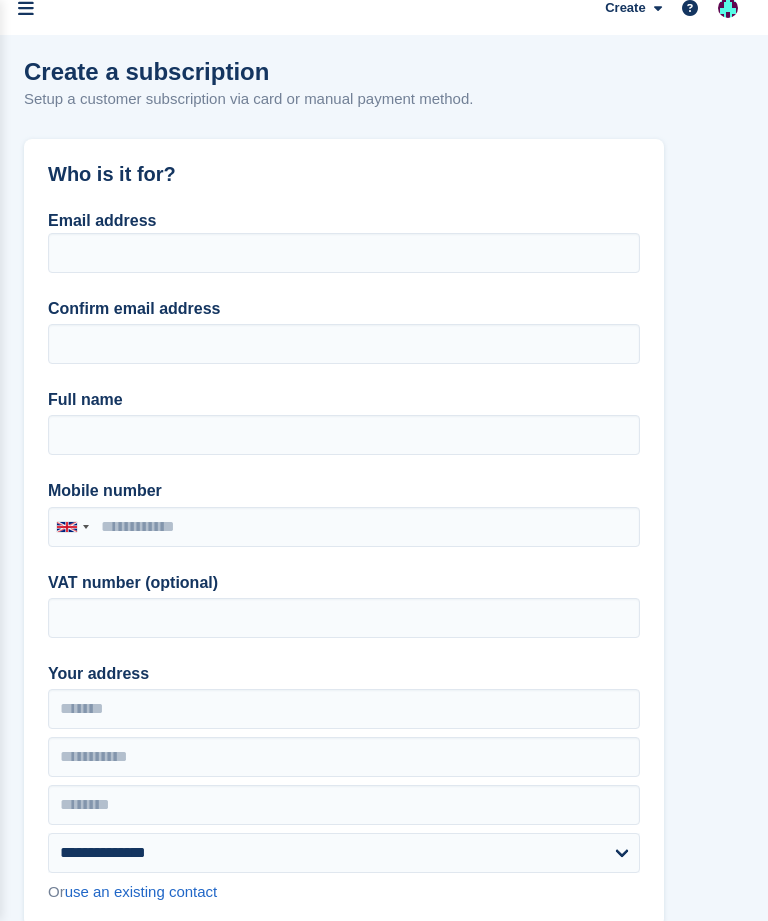 scroll, scrollTop: 0, scrollLeft: 0, axis: both 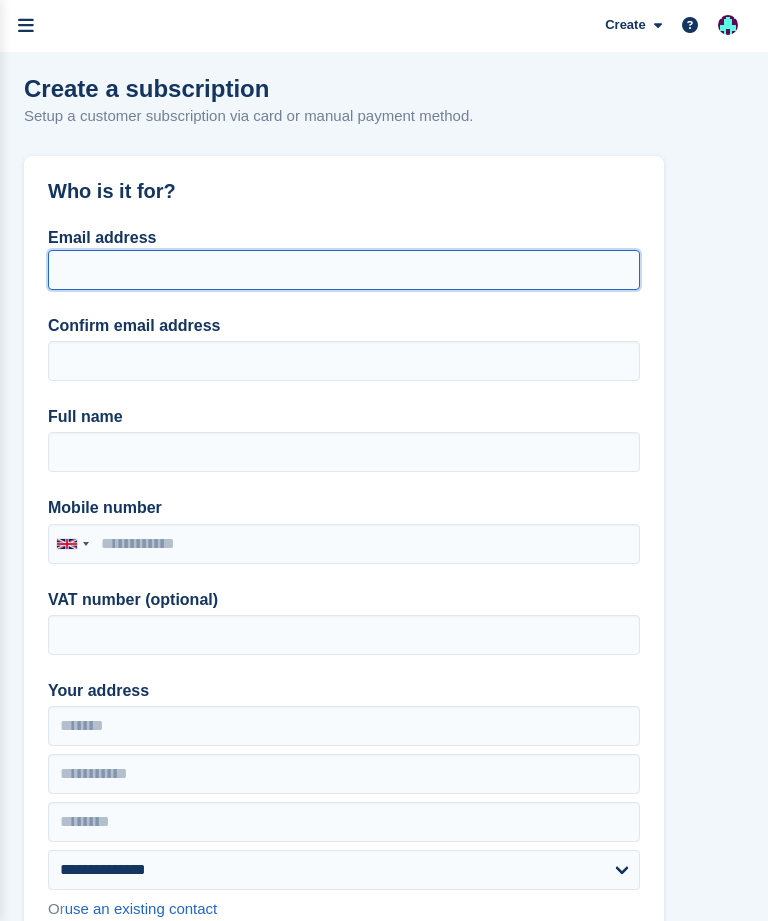 click on "Email address" at bounding box center [344, 270] 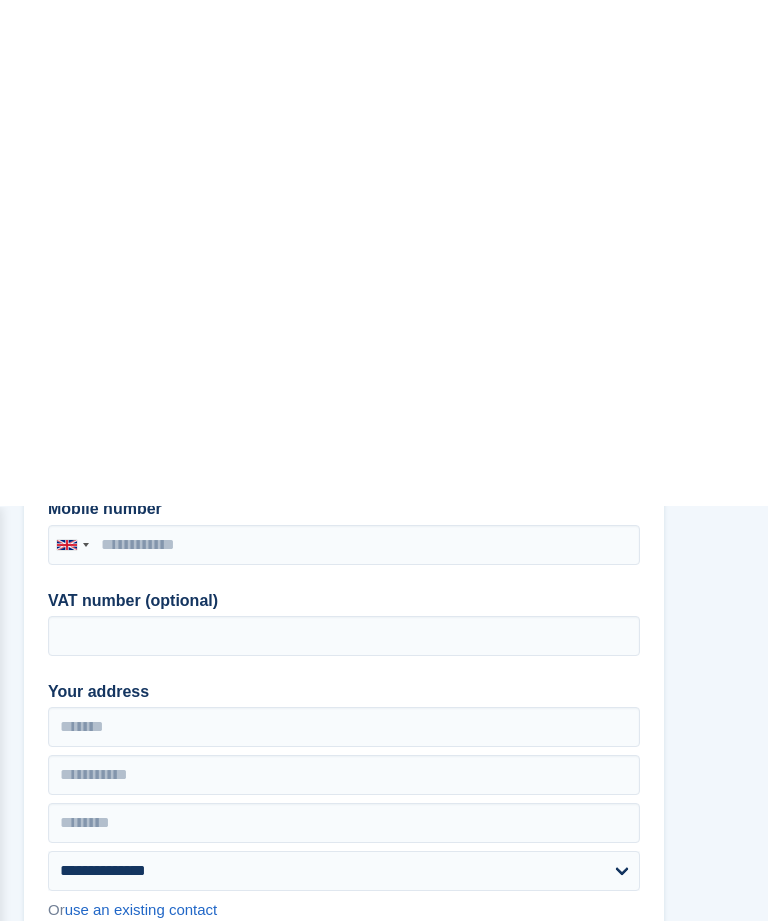 scroll, scrollTop: 0, scrollLeft: 0, axis: both 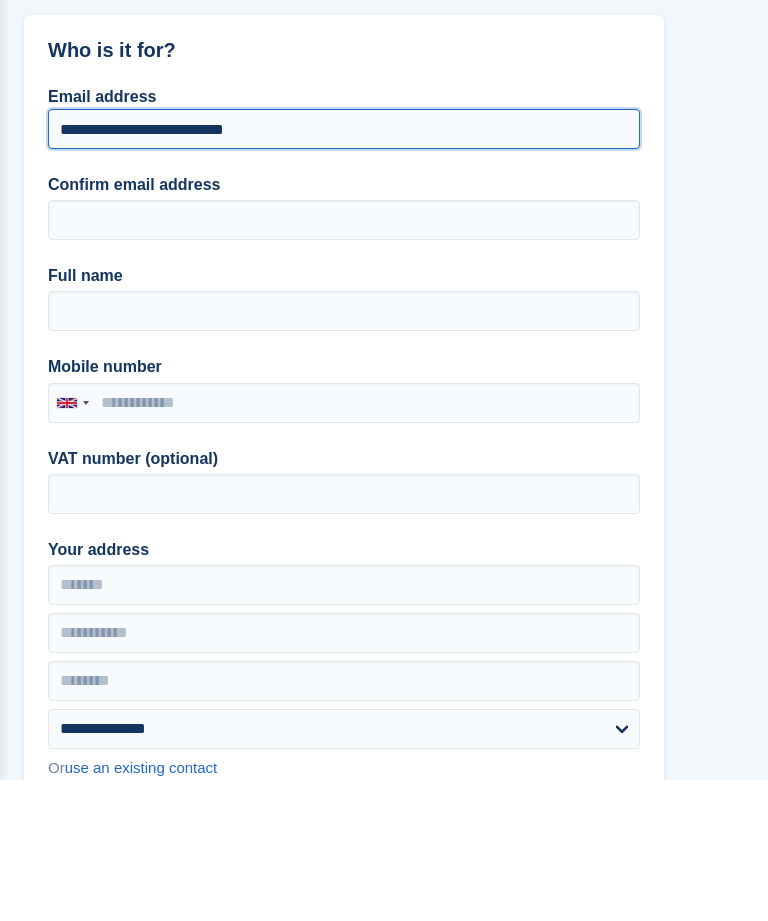 type on "**********" 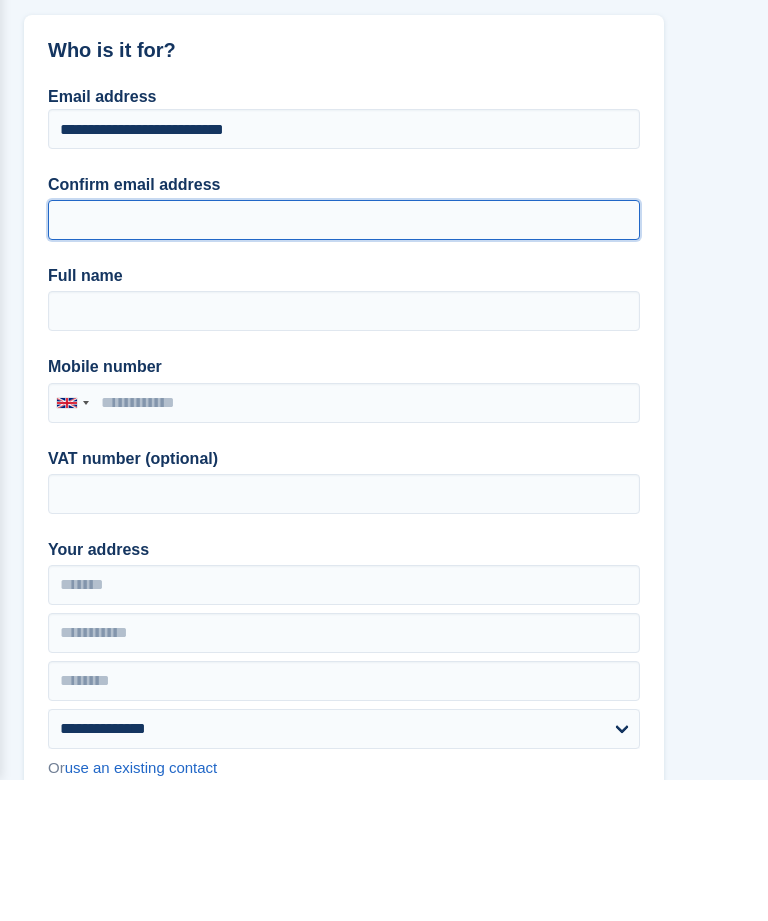 click on "Confirm email address" at bounding box center [344, 361] 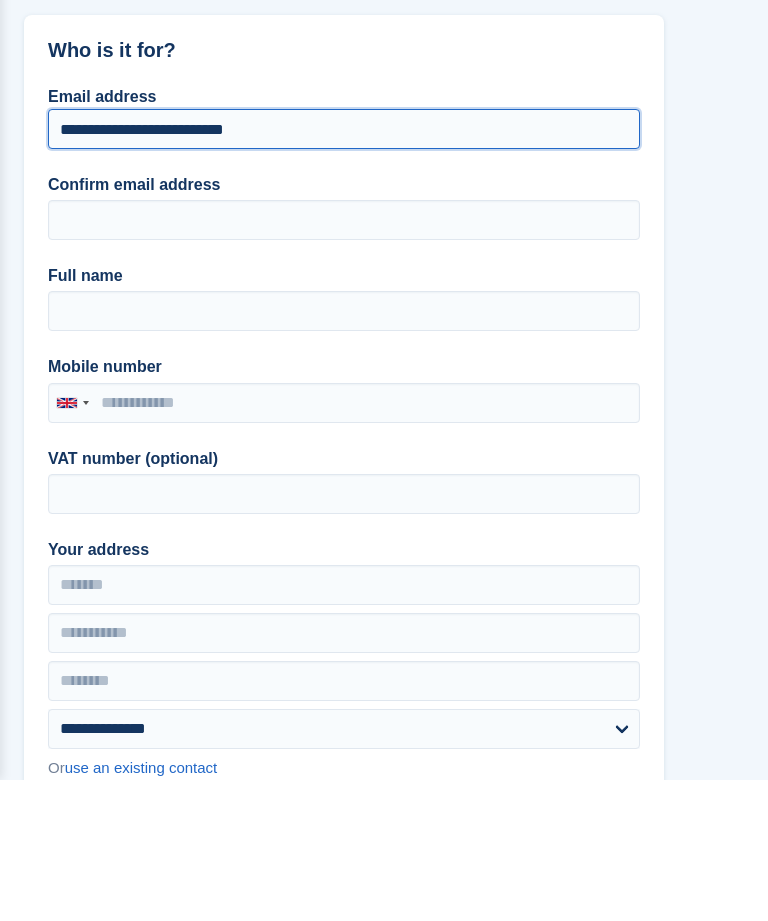 click on "**********" at bounding box center [344, 270] 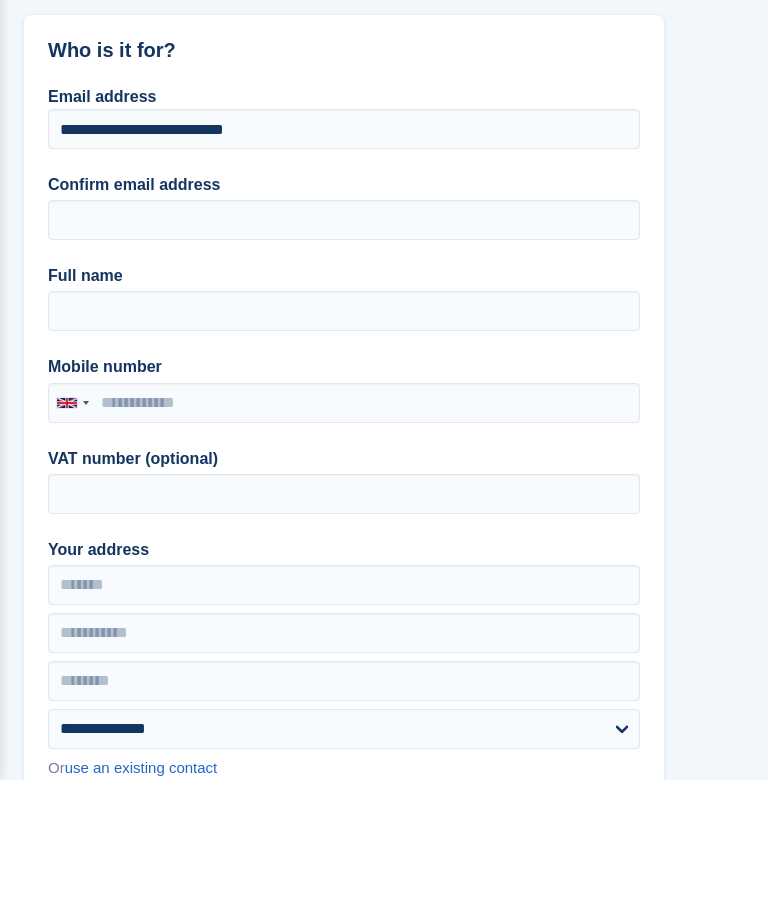 click on "Who is it for?" at bounding box center [344, 191] 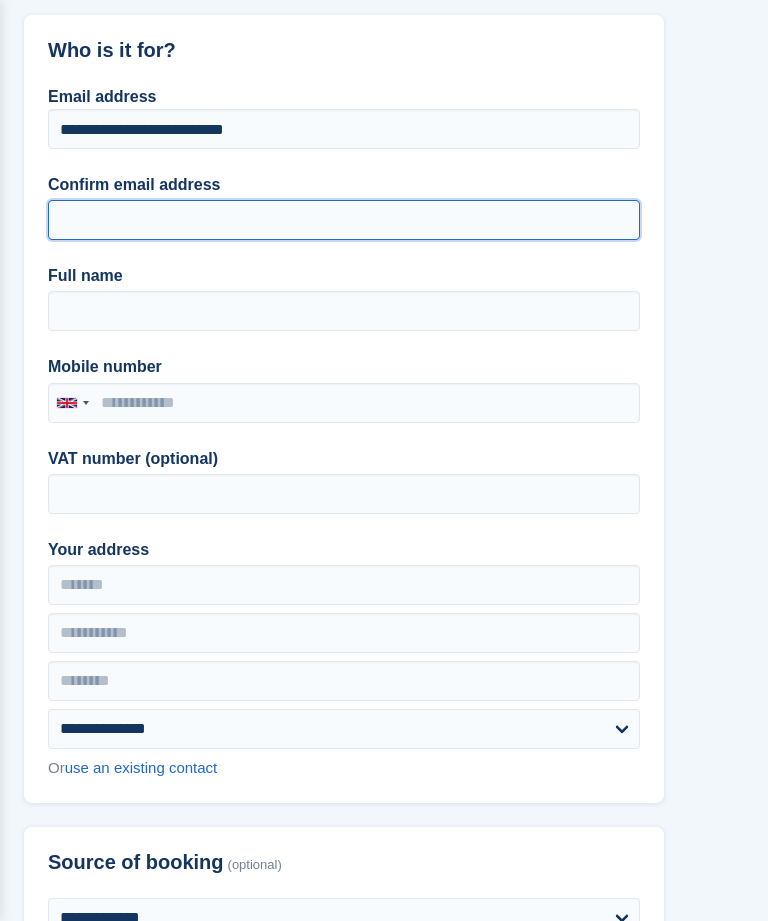 click on "Confirm email address" at bounding box center (344, 220) 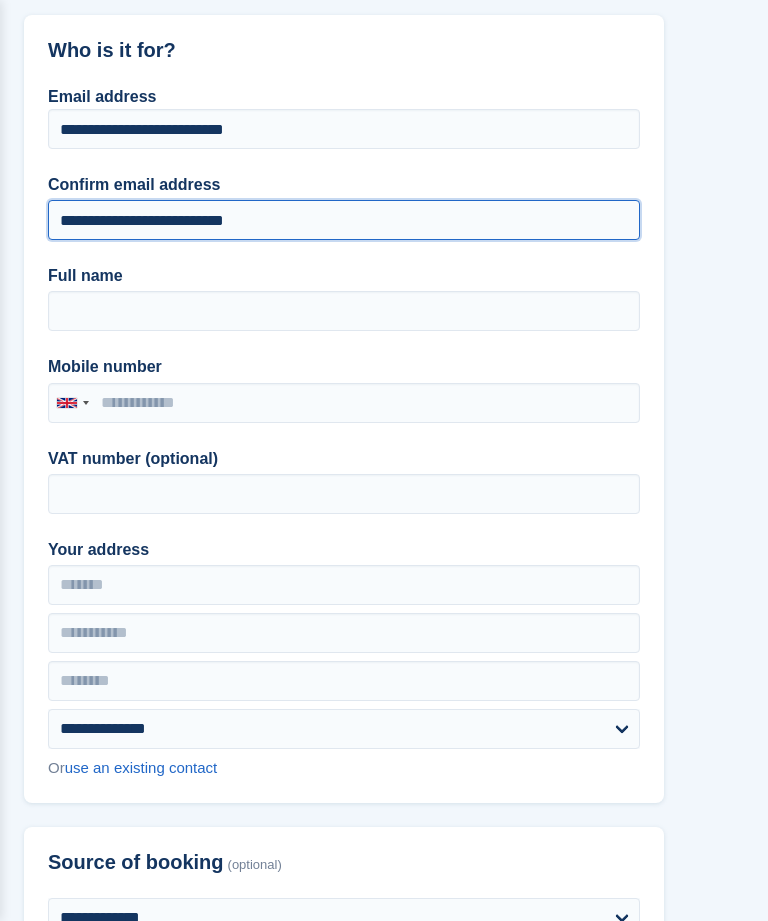 type on "**********" 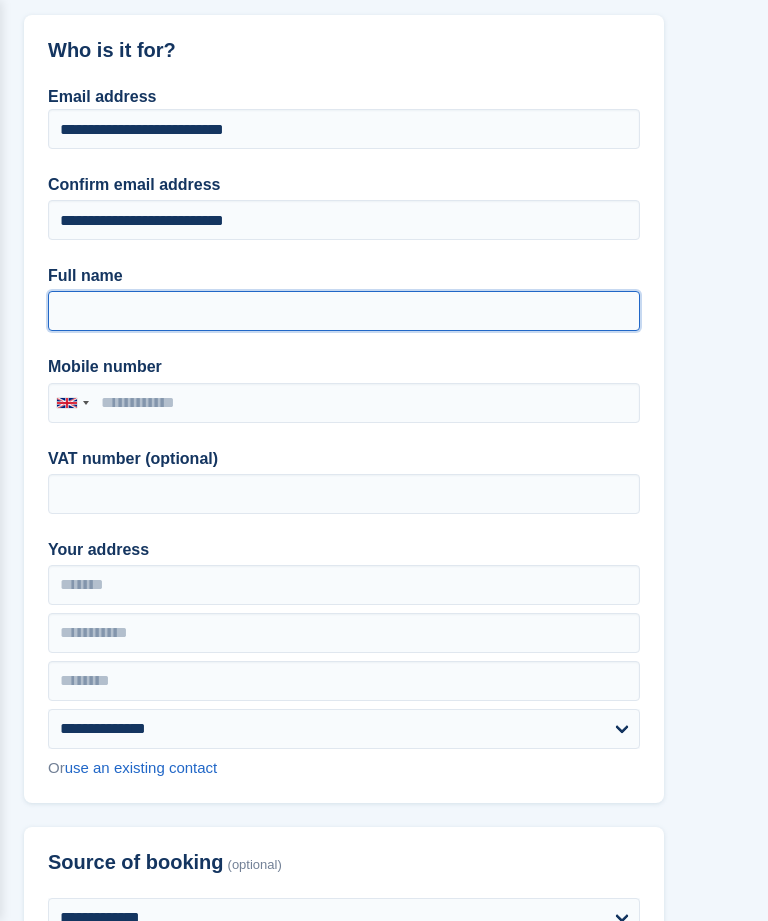 click on "Full name" at bounding box center (344, 311) 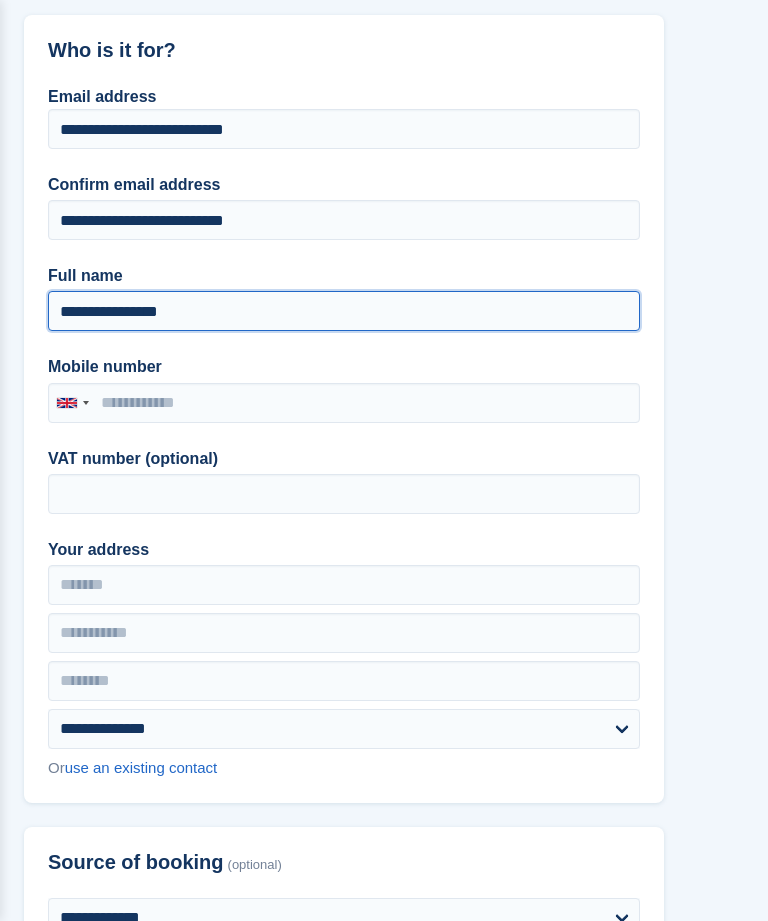 type on "**********" 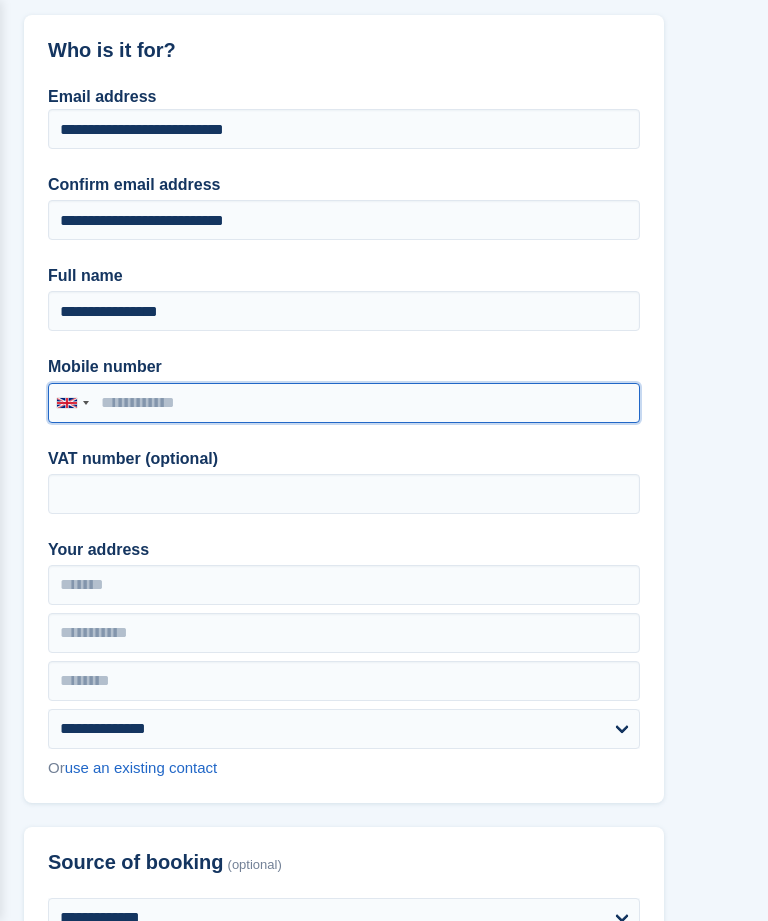 click on "Mobile number" at bounding box center [344, 403] 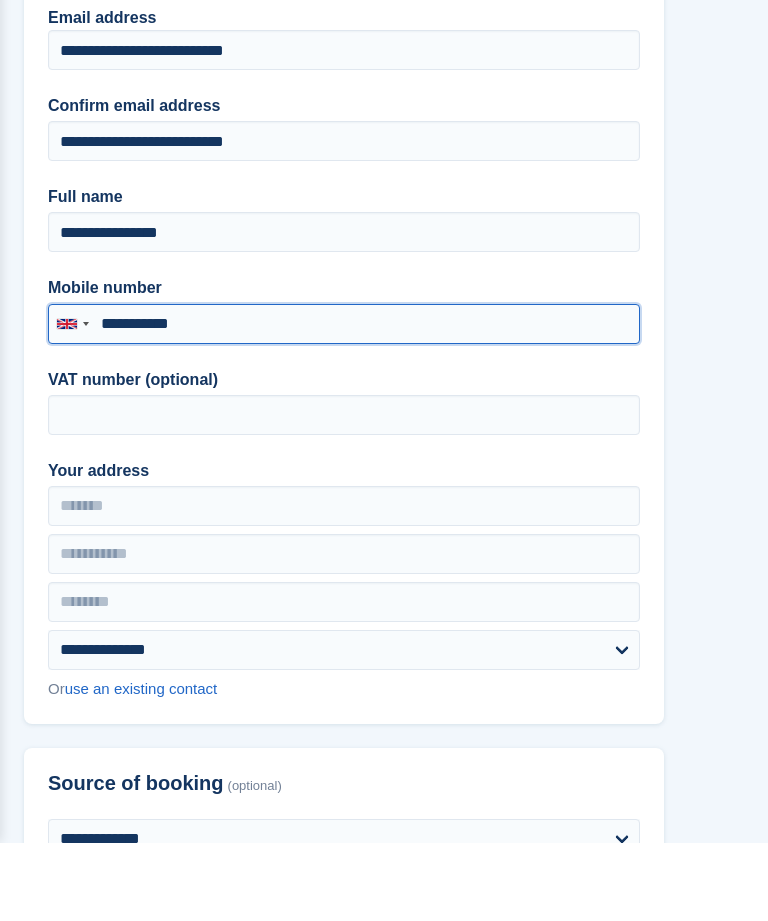 type on "**********" 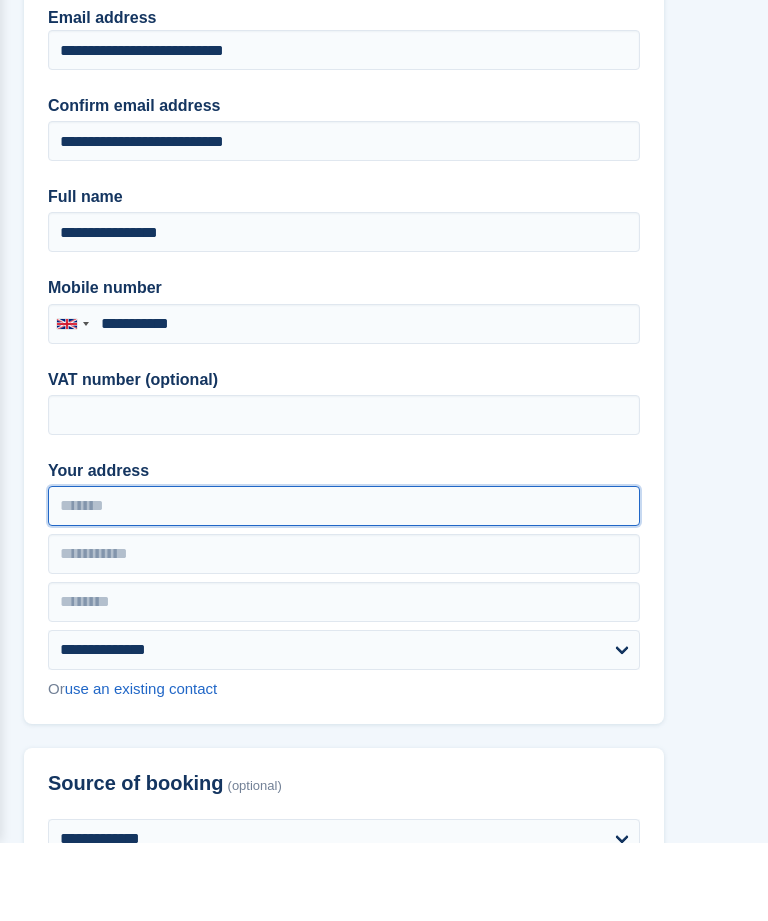 click on "Your address" at bounding box center (344, 585) 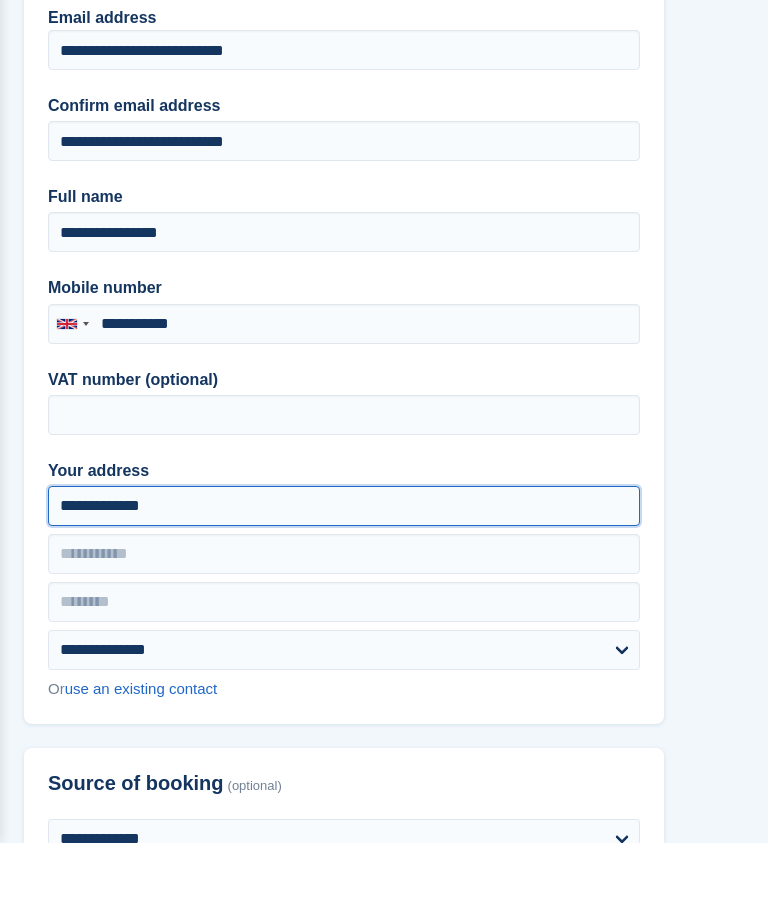 type on "**********" 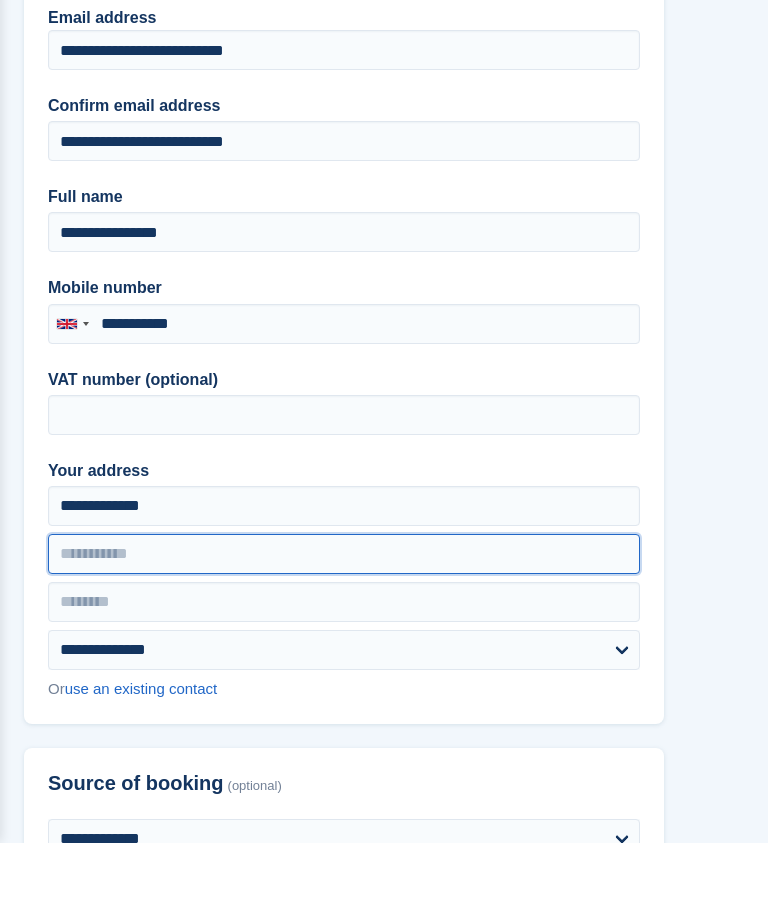 click at bounding box center (344, 633) 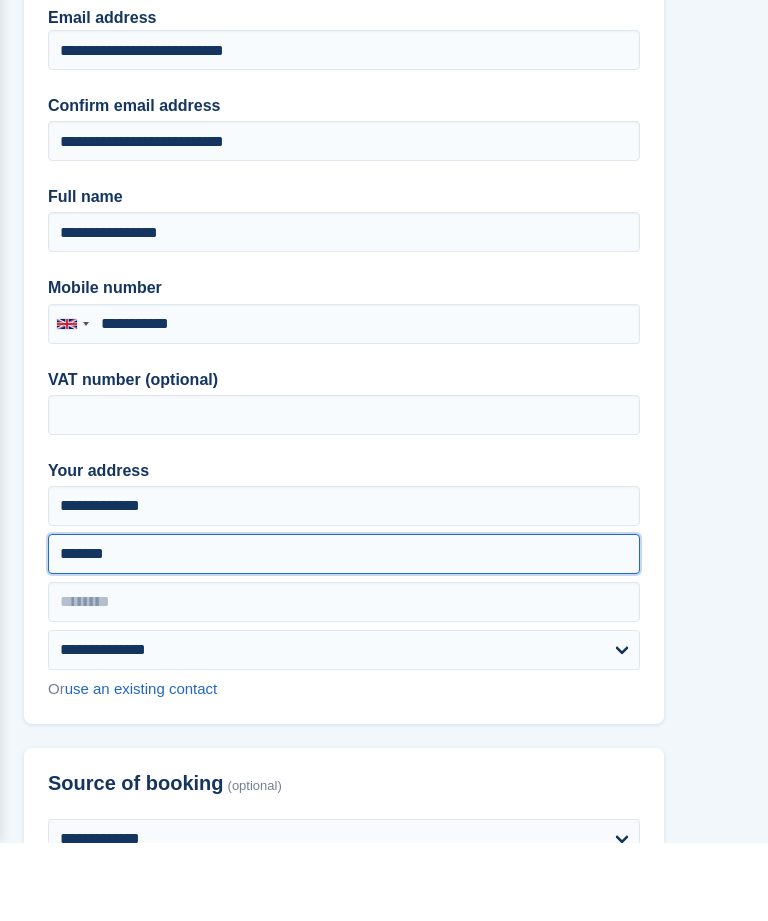 type on "*******" 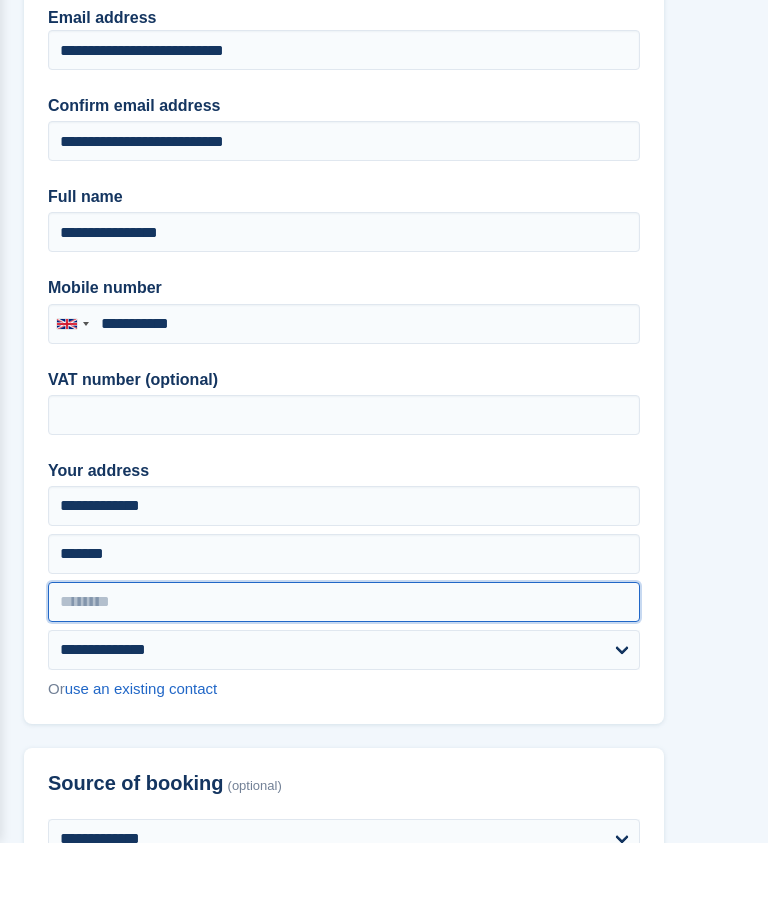 click at bounding box center (344, 681) 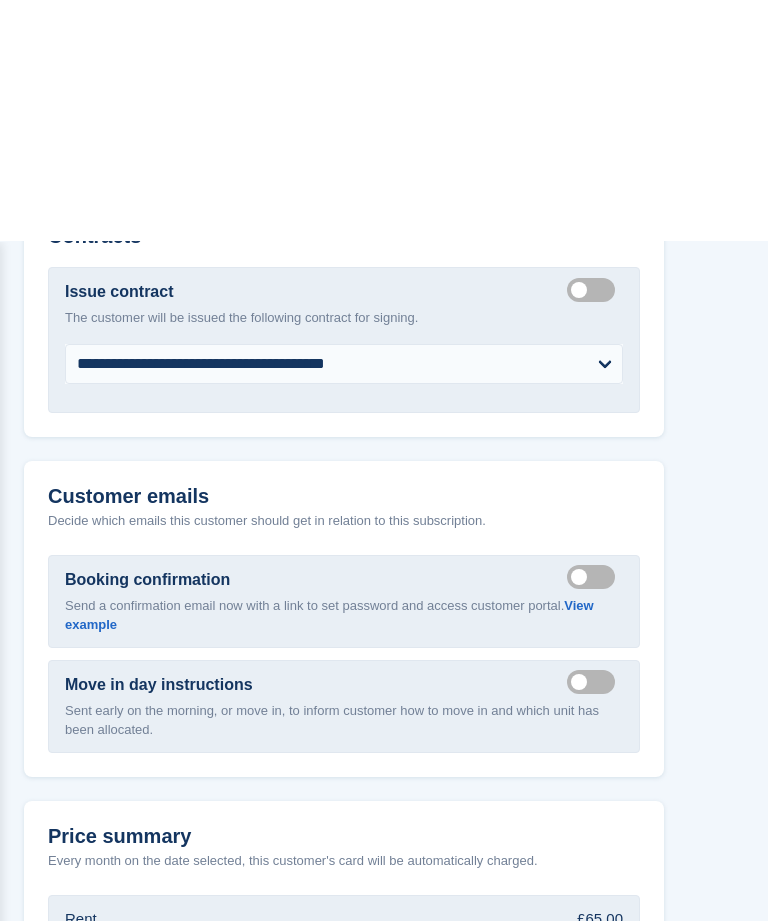 scroll, scrollTop: 2543, scrollLeft: 0, axis: vertical 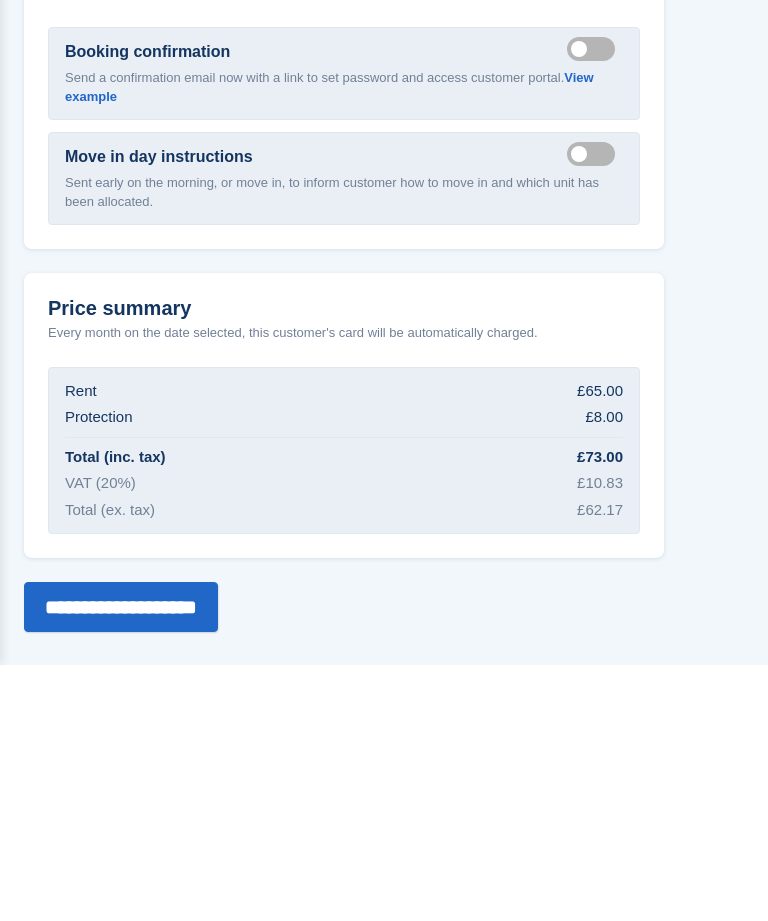 type on "*******" 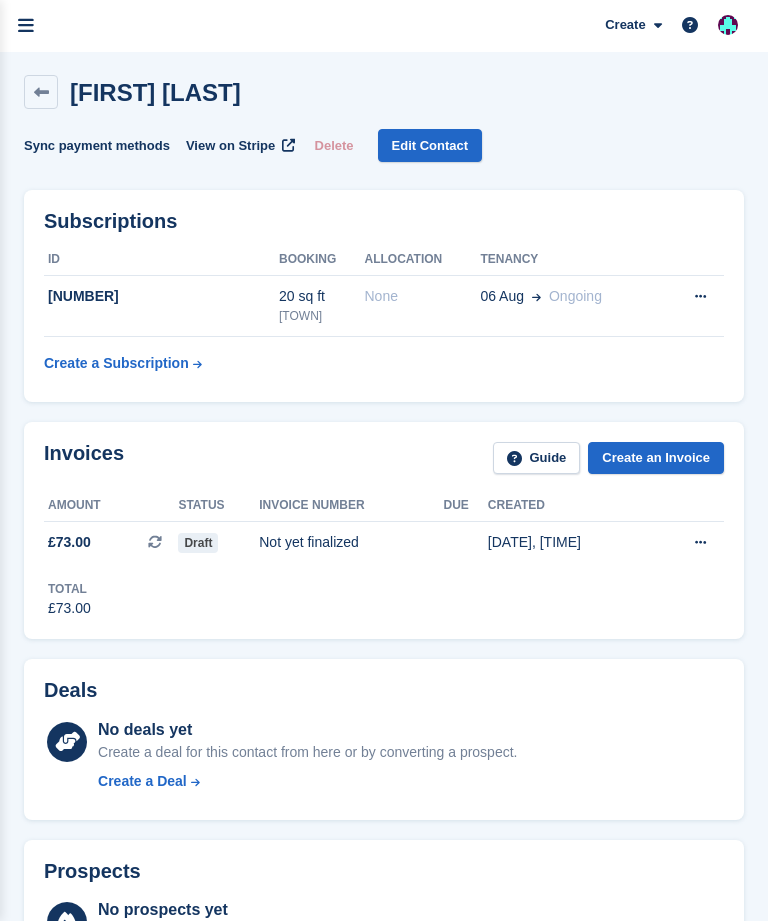 scroll, scrollTop: 0, scrollLeft: 0, axis: both 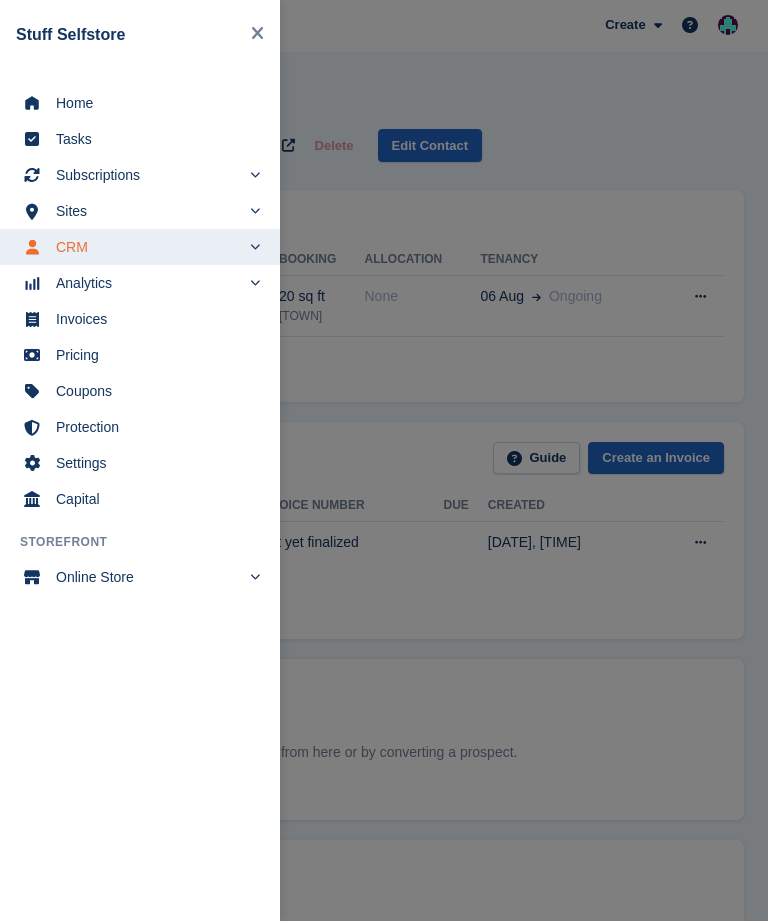click on "Subscriptions" at bounding box center [148, 175] 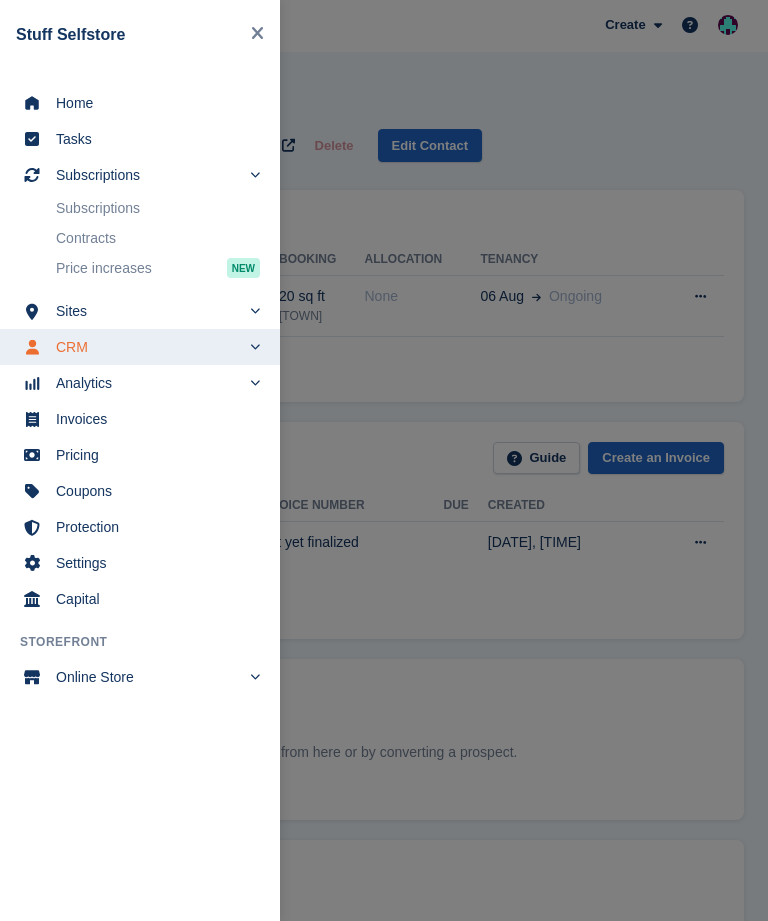 click on "Subscriptions" at bounding box center [140, 208] 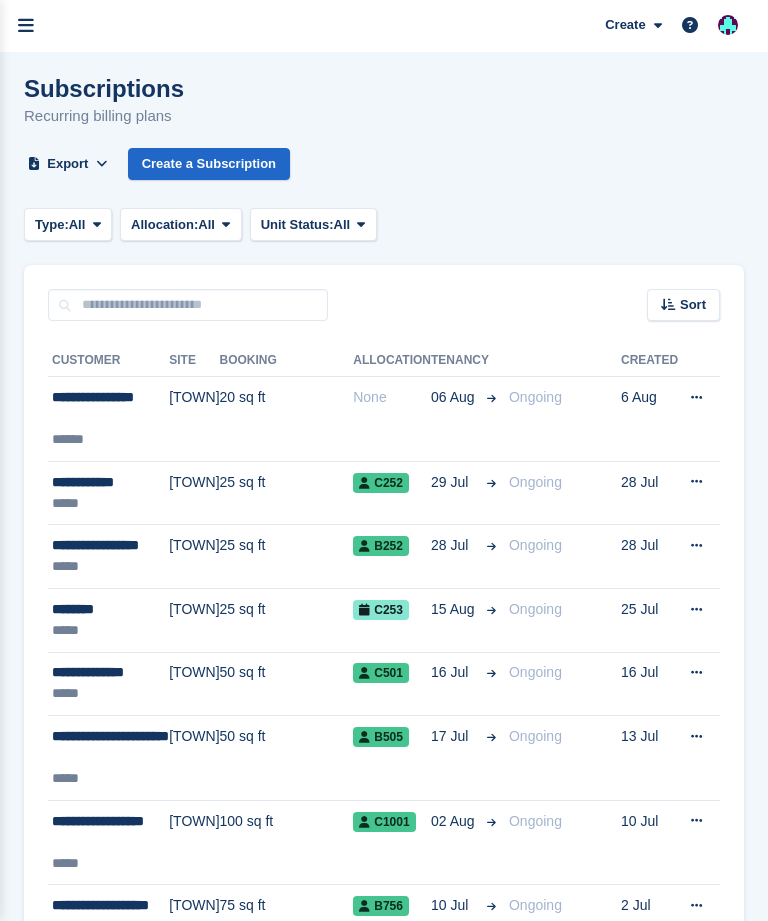 click on "**********" at bounding box center (110, 408) 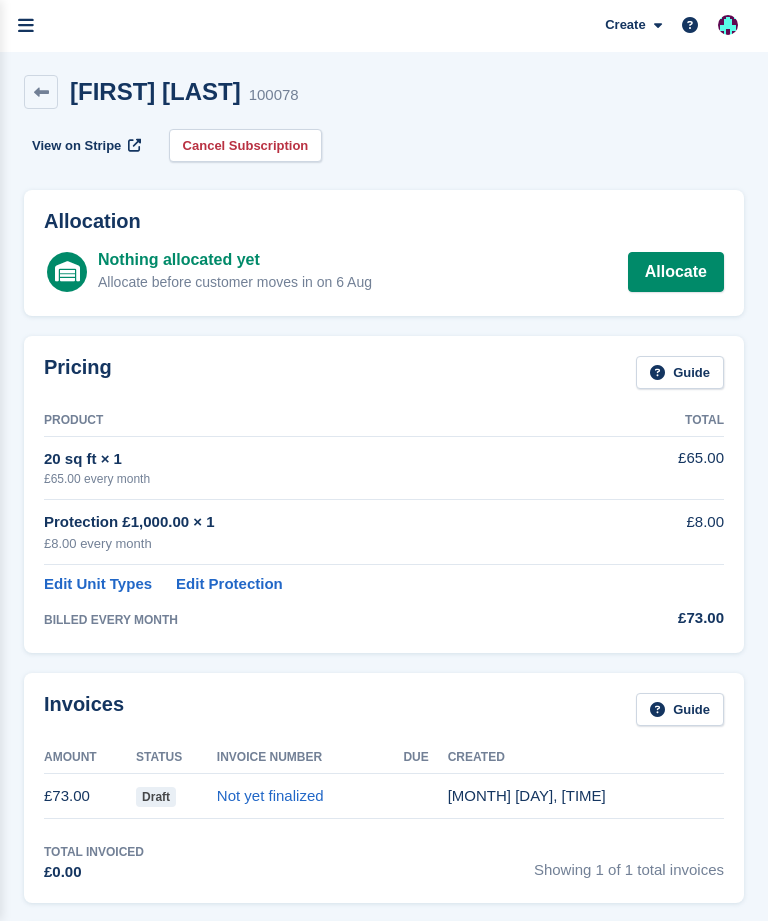 scroll, scrollTop: 0, scrollLeft: 0, axis: both 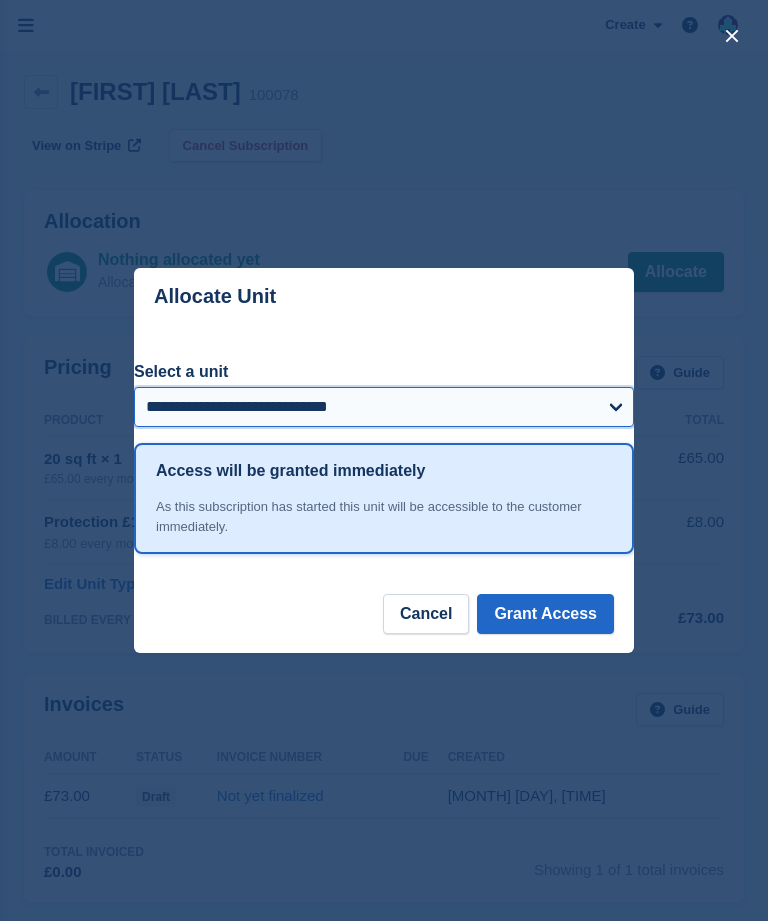 click on "**********" at bounding box center [384, 407] 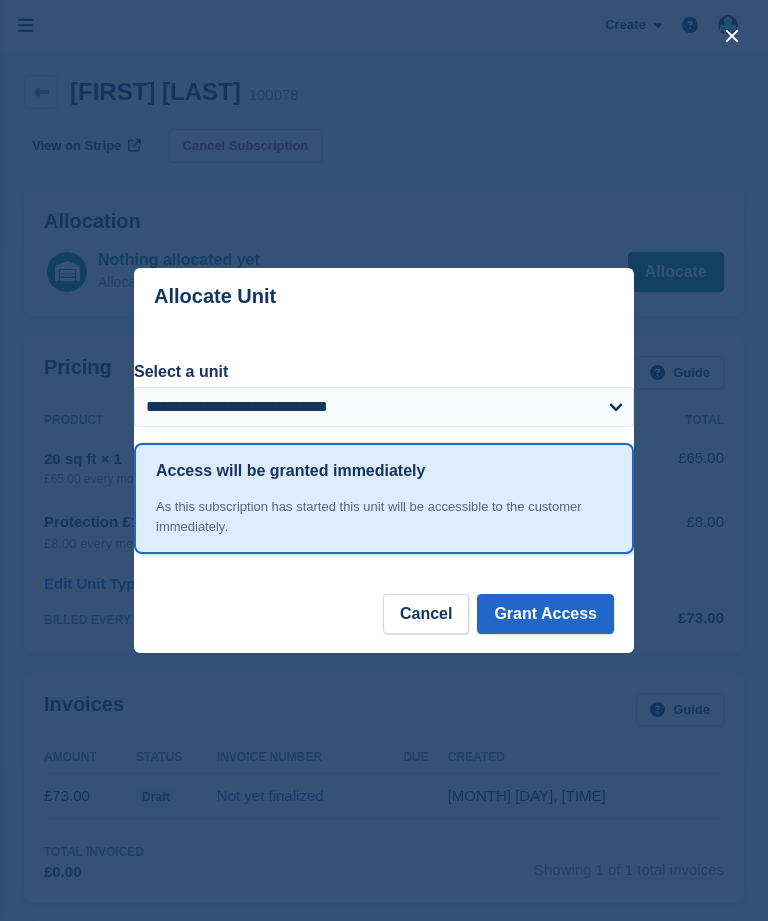 click on "Grant Access" at bounding box center [545, 614] 